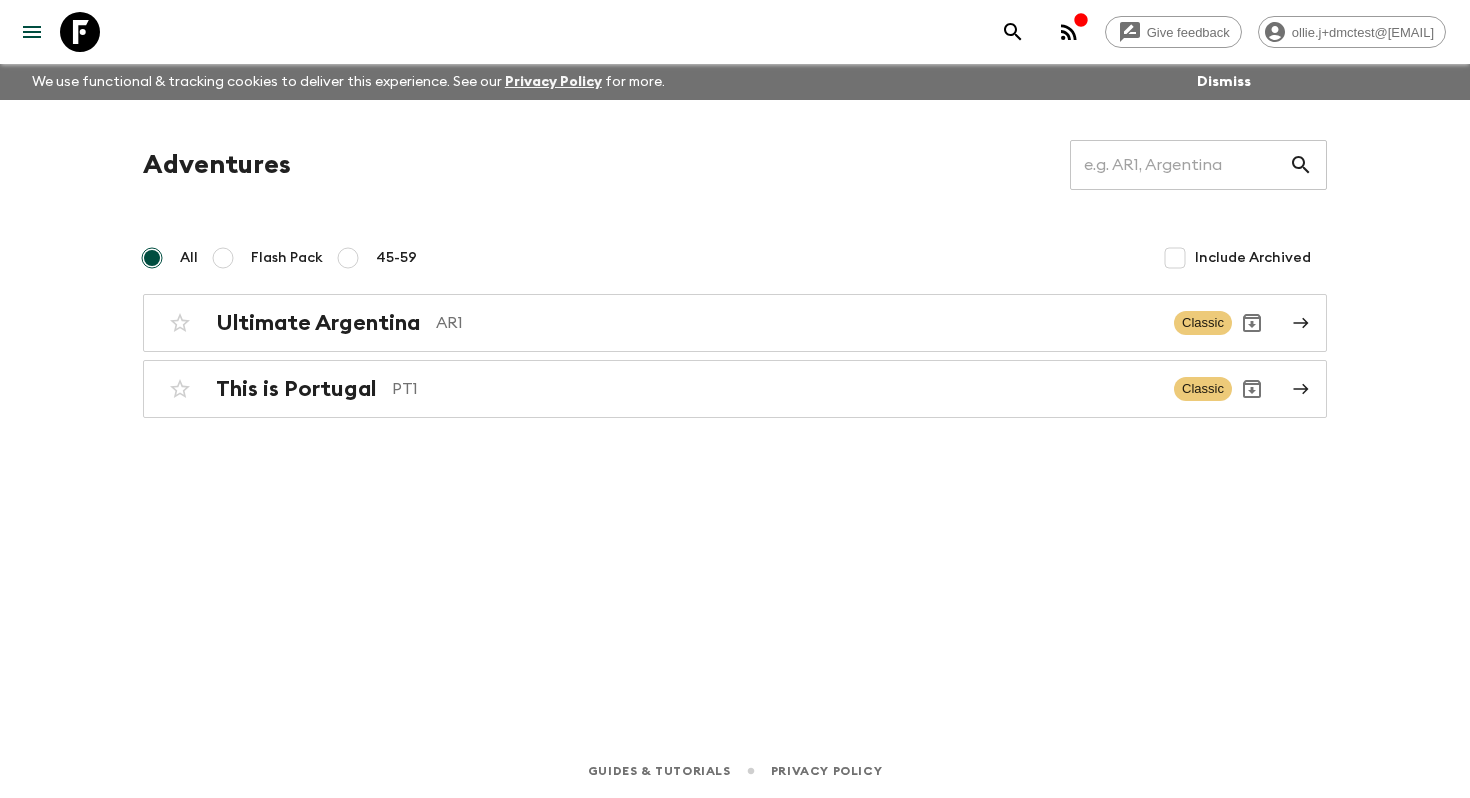 scroll, scrollTop: 0, scrollLeft: 0, axis: both 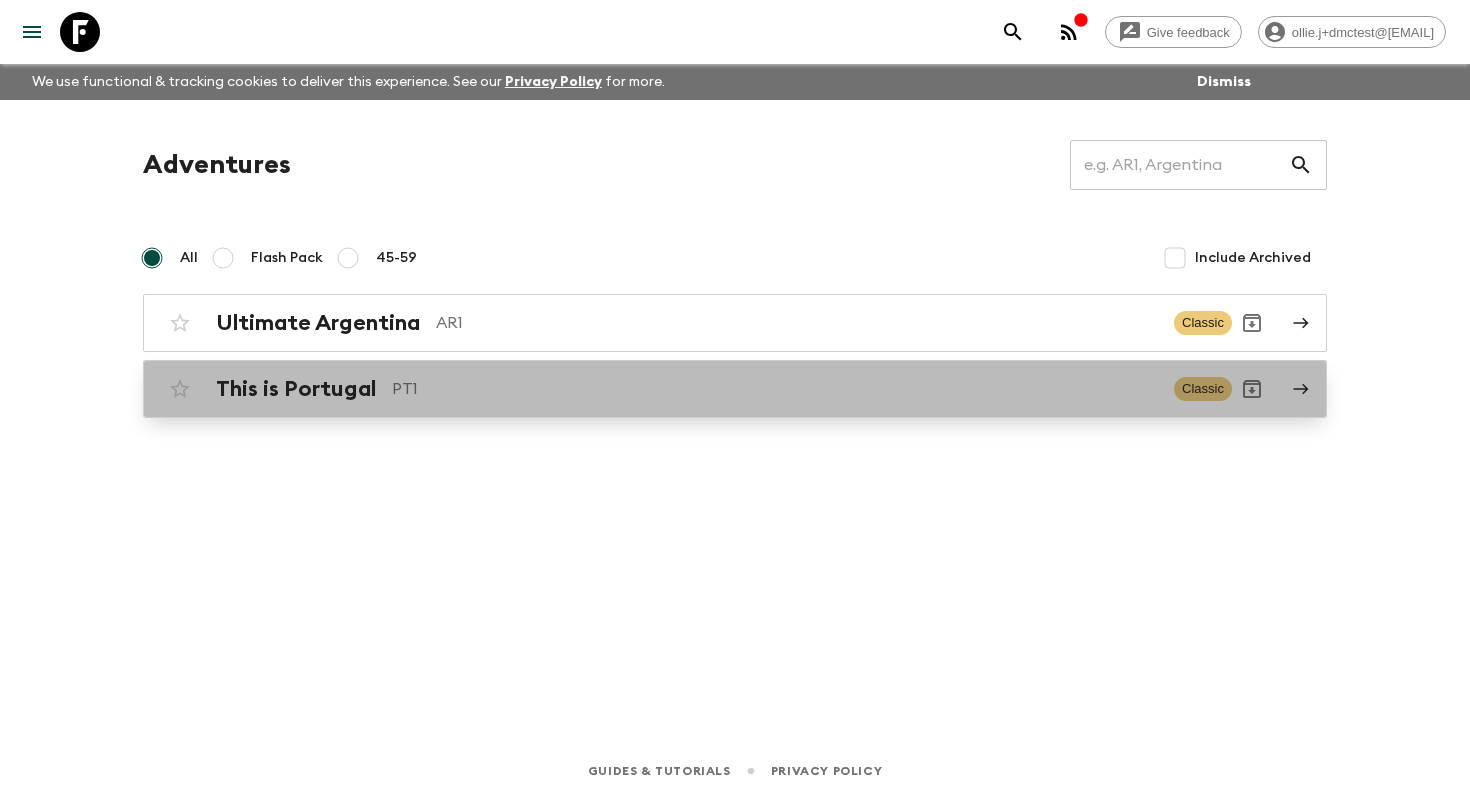 click on "This is Portugal PT1 Classic" at bounding box center (696, 389) 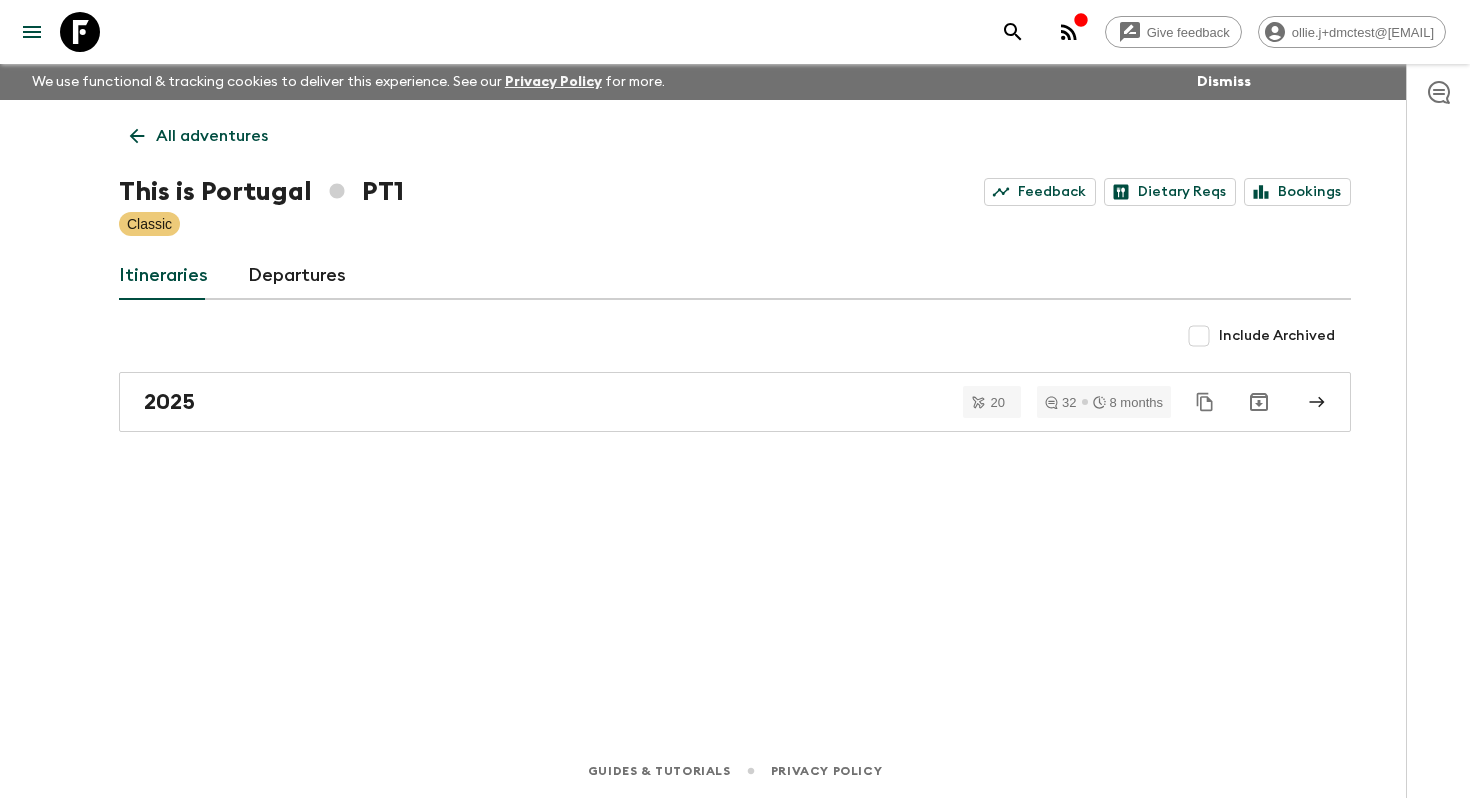 click 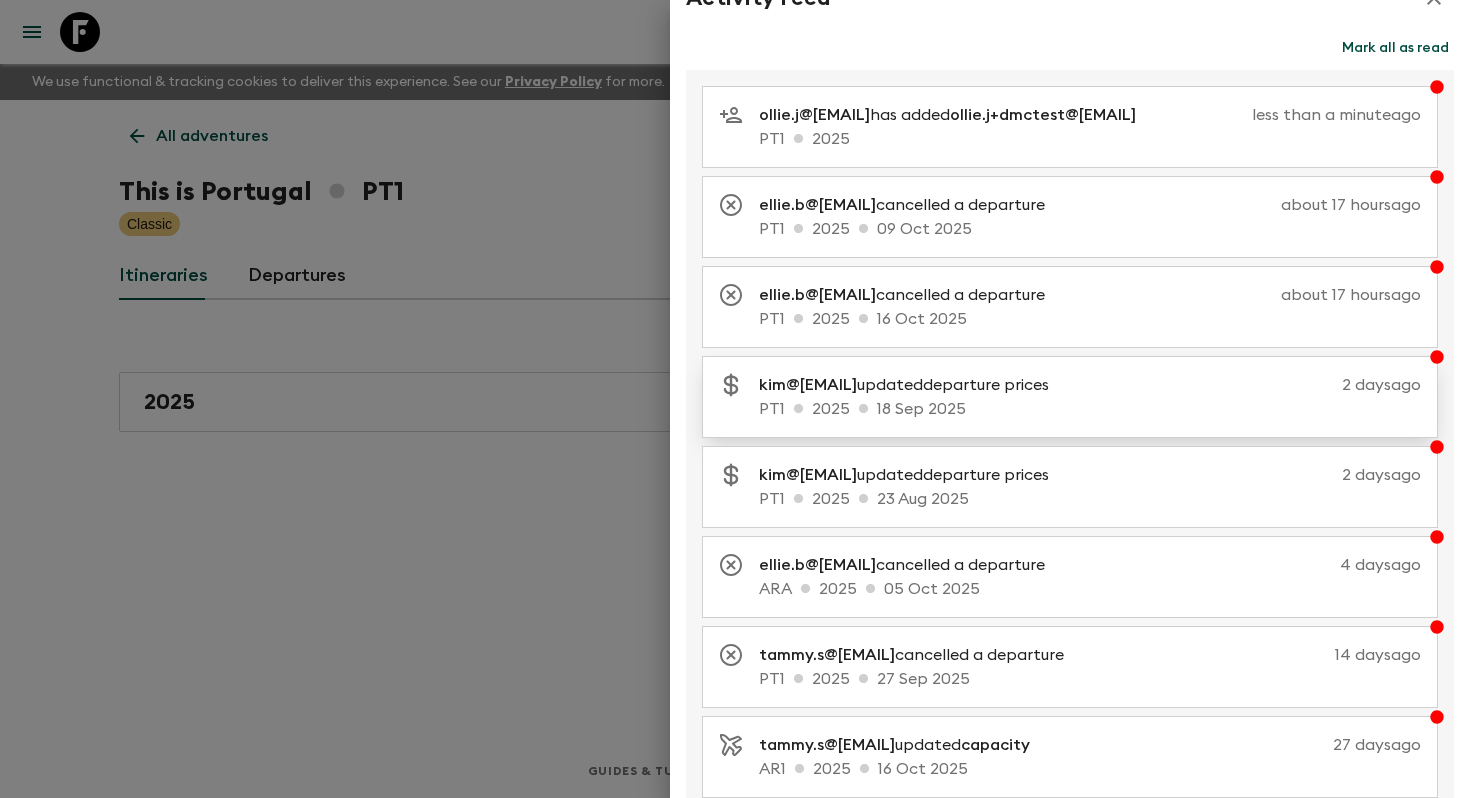 scroll, scrollTop: 13, scrollLeft: 0, axis: vertical 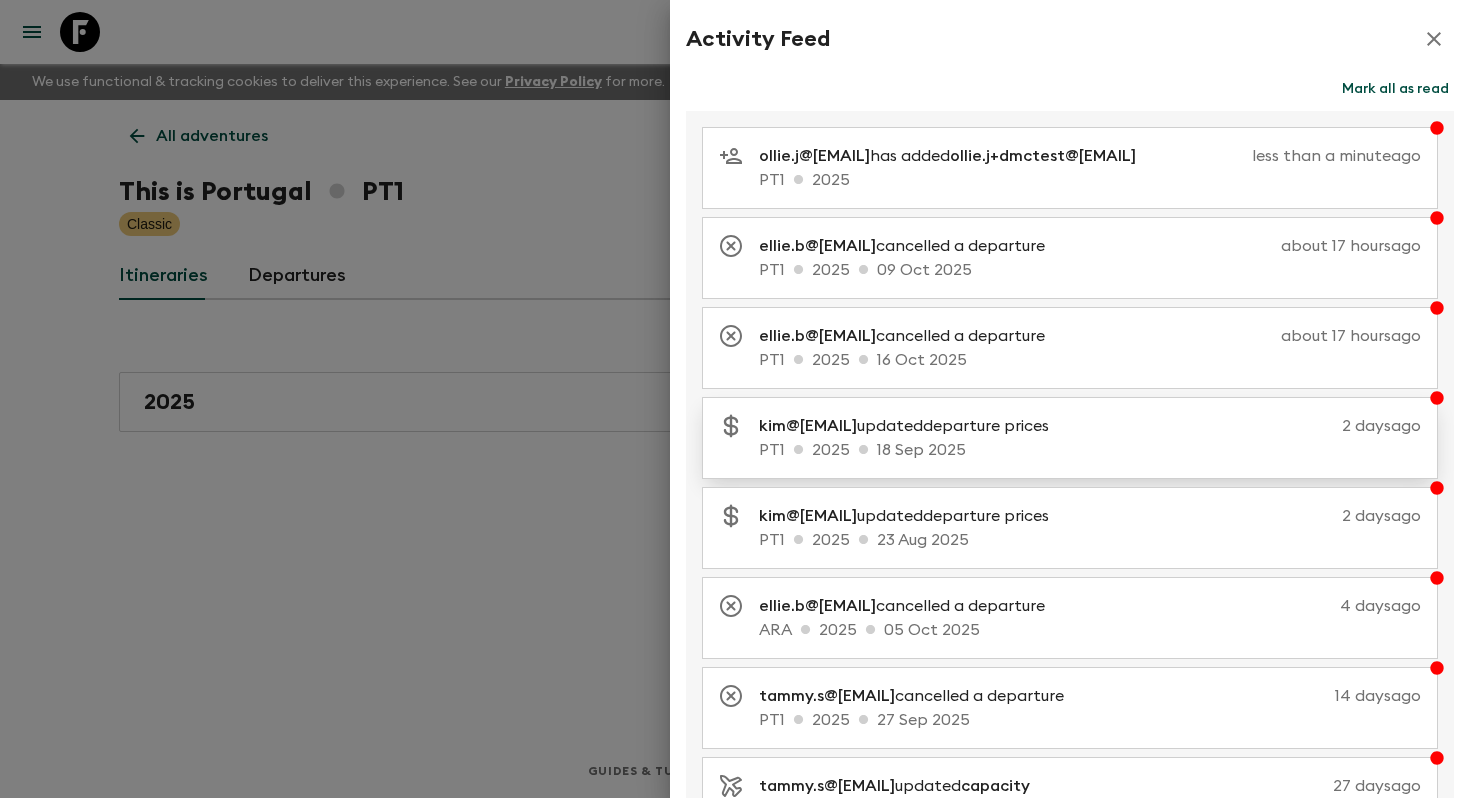 click on "2 days  ago" at bounding box center [1247, 426] 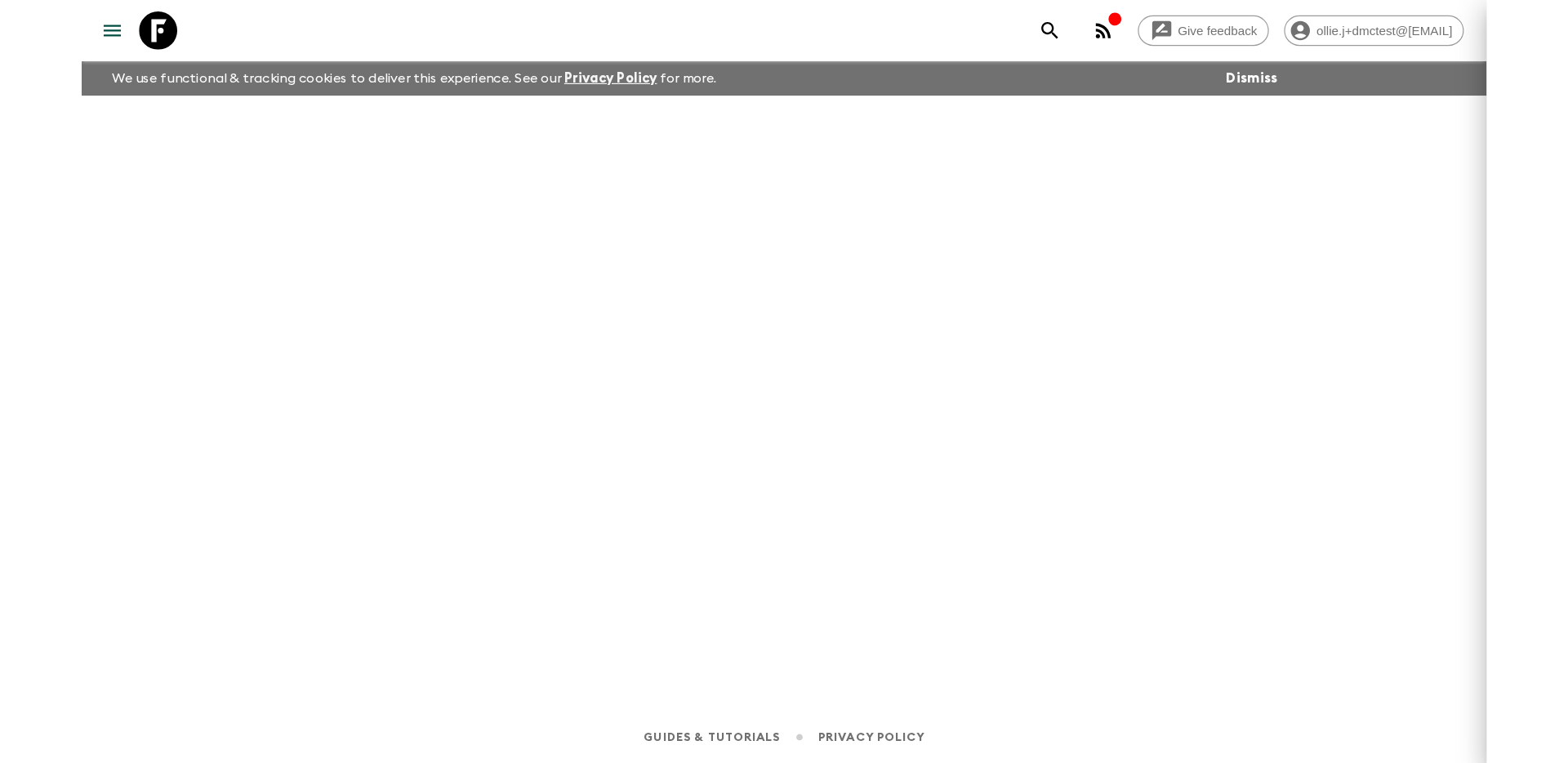 scroll, scrollTop: 0, scrollLeft: 0, axis: both 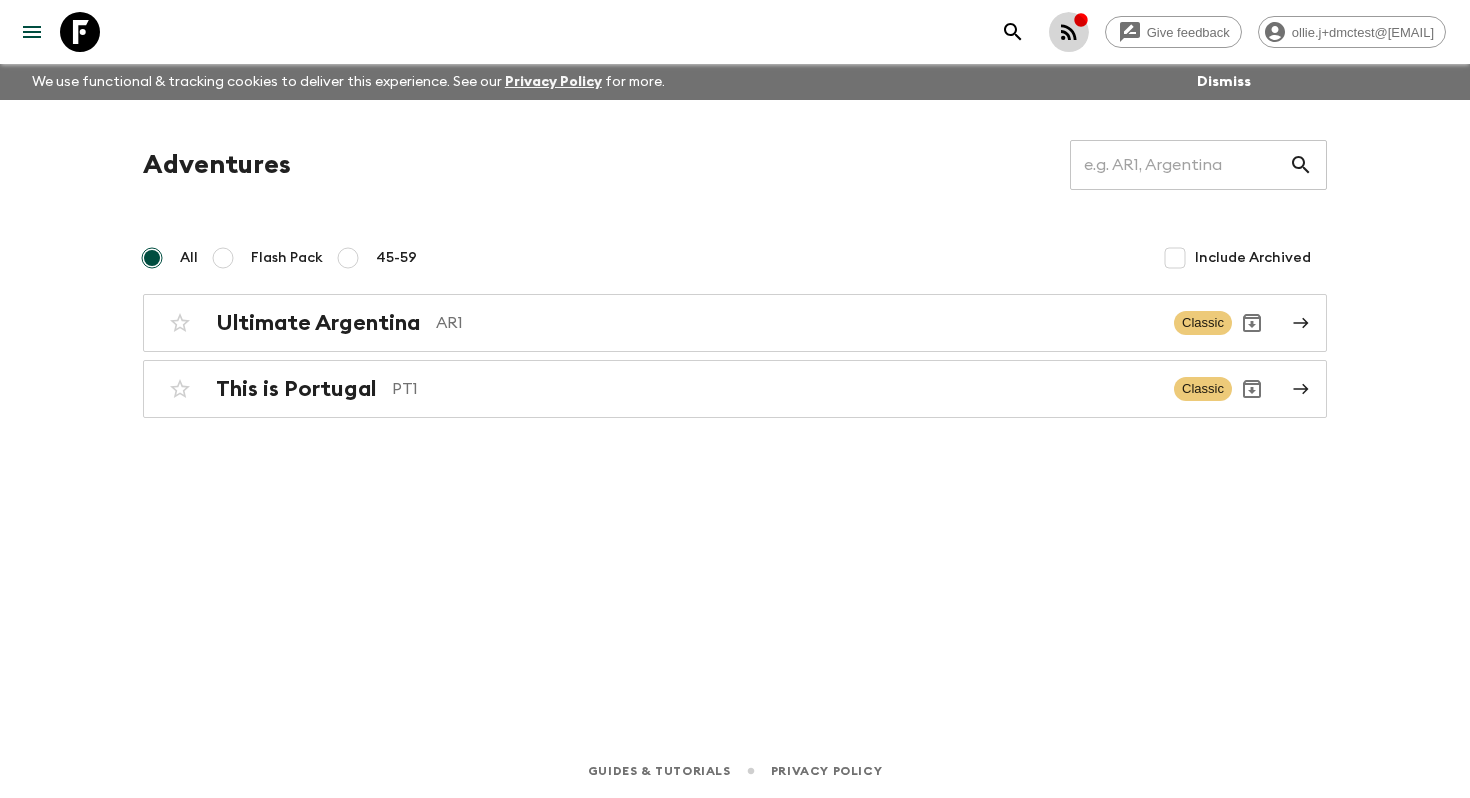 click 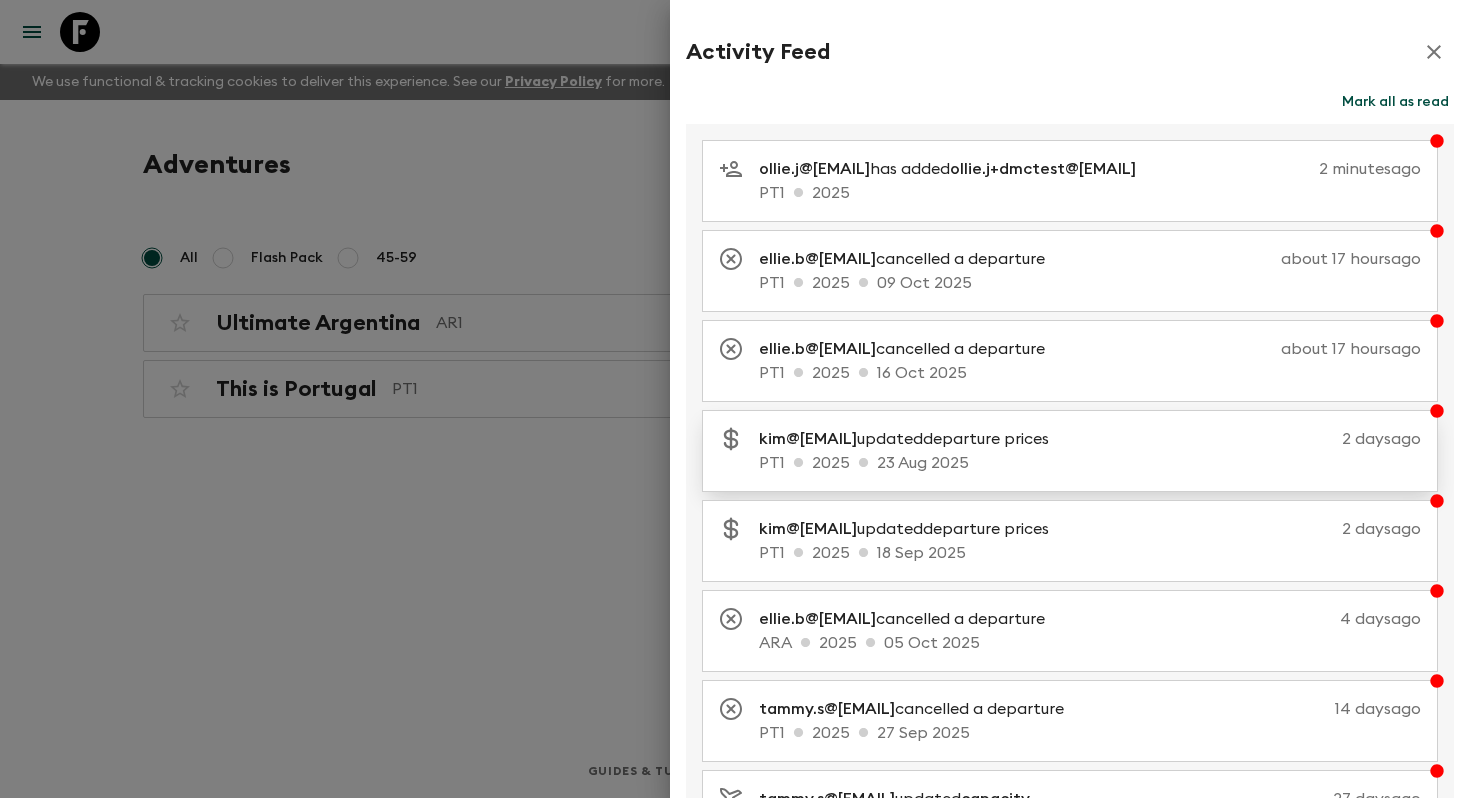 click on "2 days  ago" at bounding box center (1247, 439) 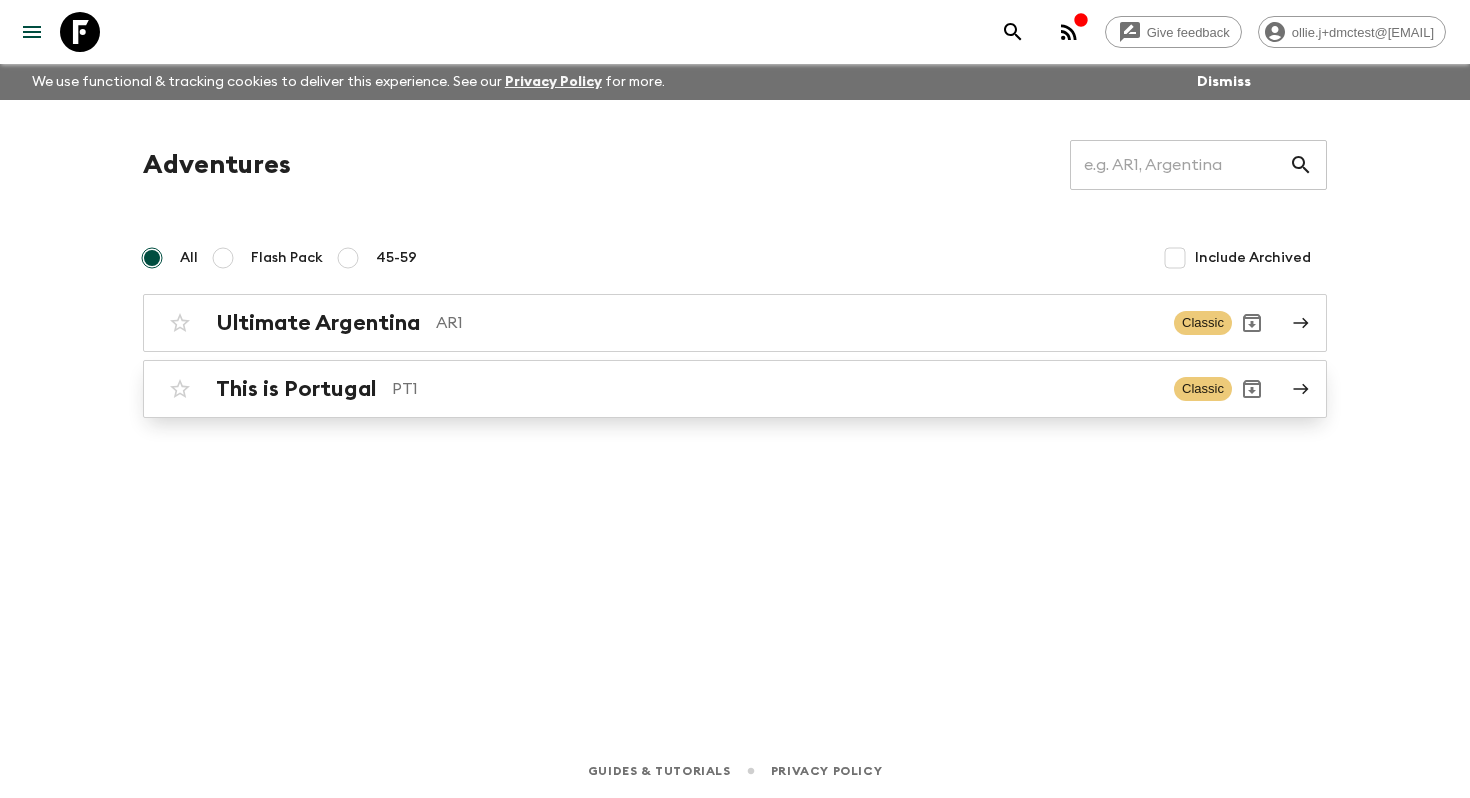 click on "PT1" at bounding box center [775, 389] 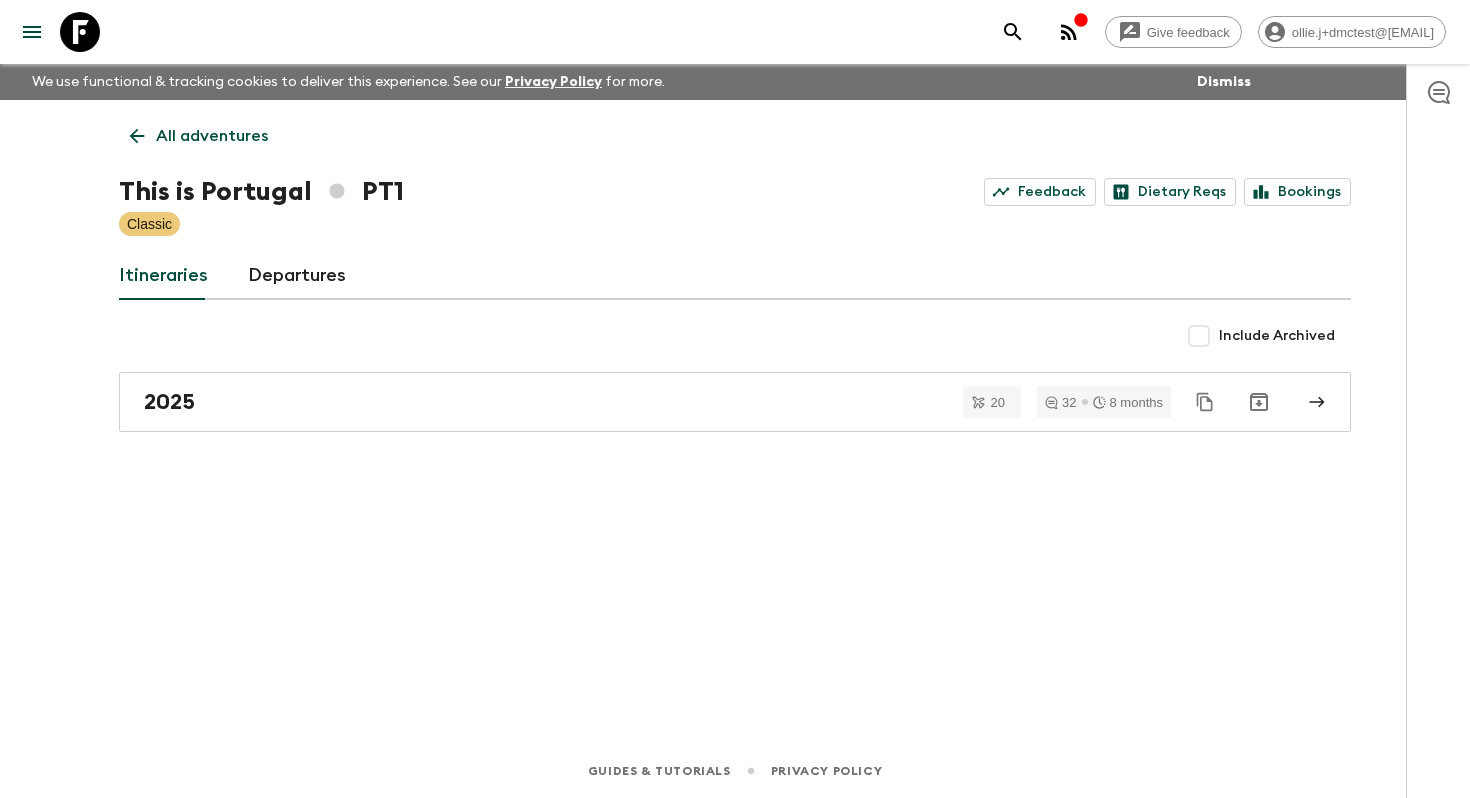 click 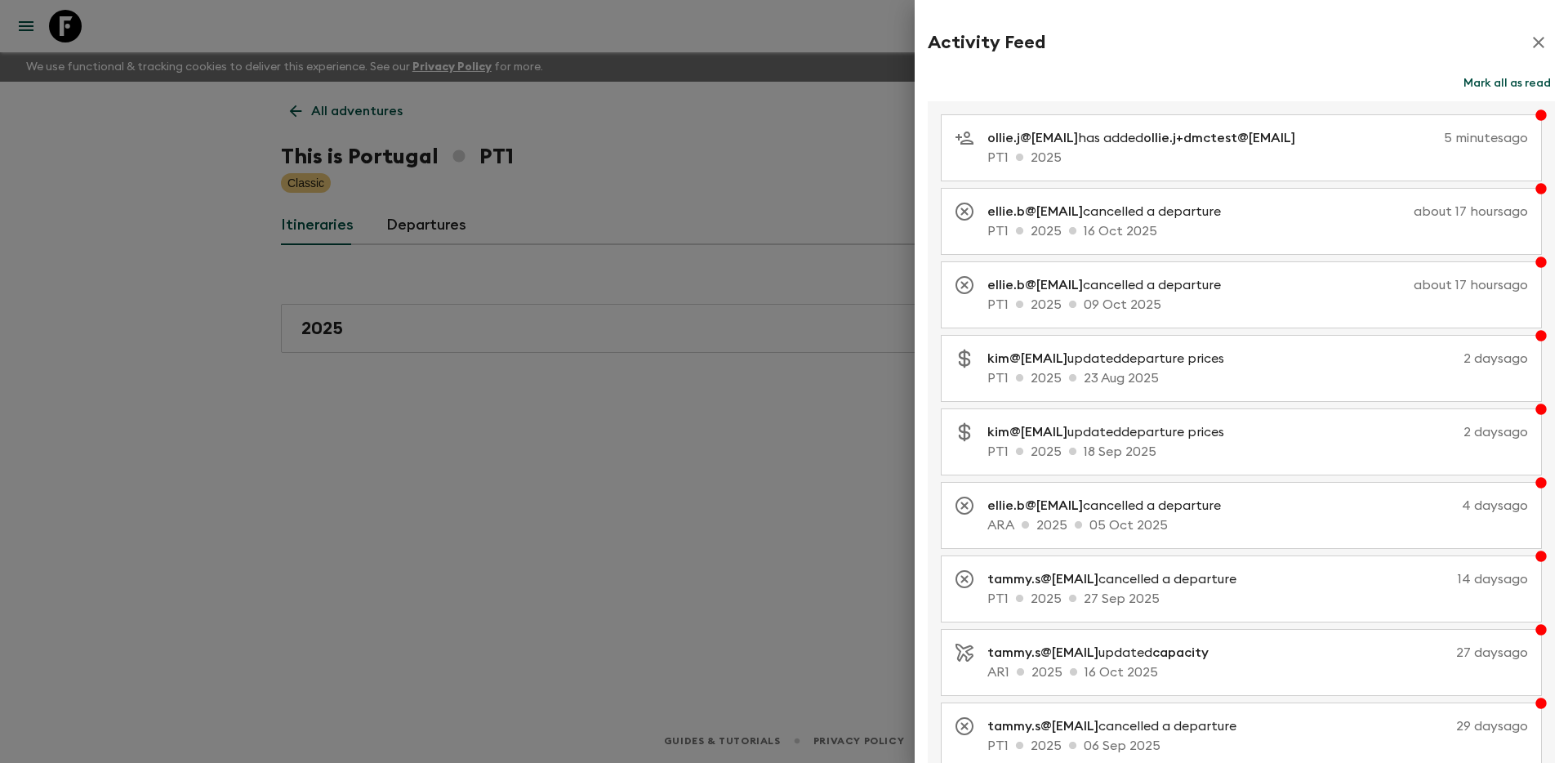 click at bounding box center [784, 382] 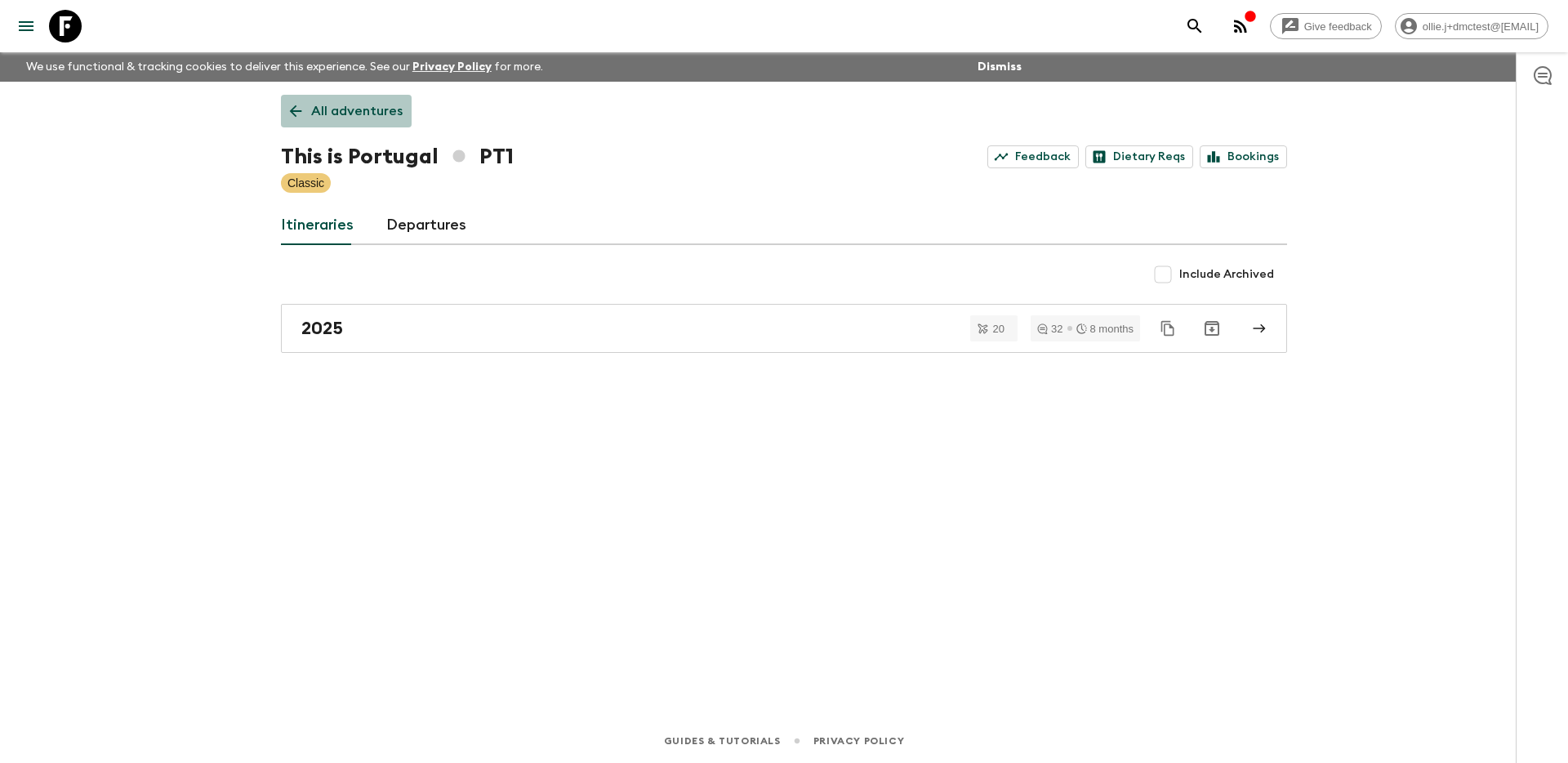 click on "All adventures" at bounding box center [357, 111] 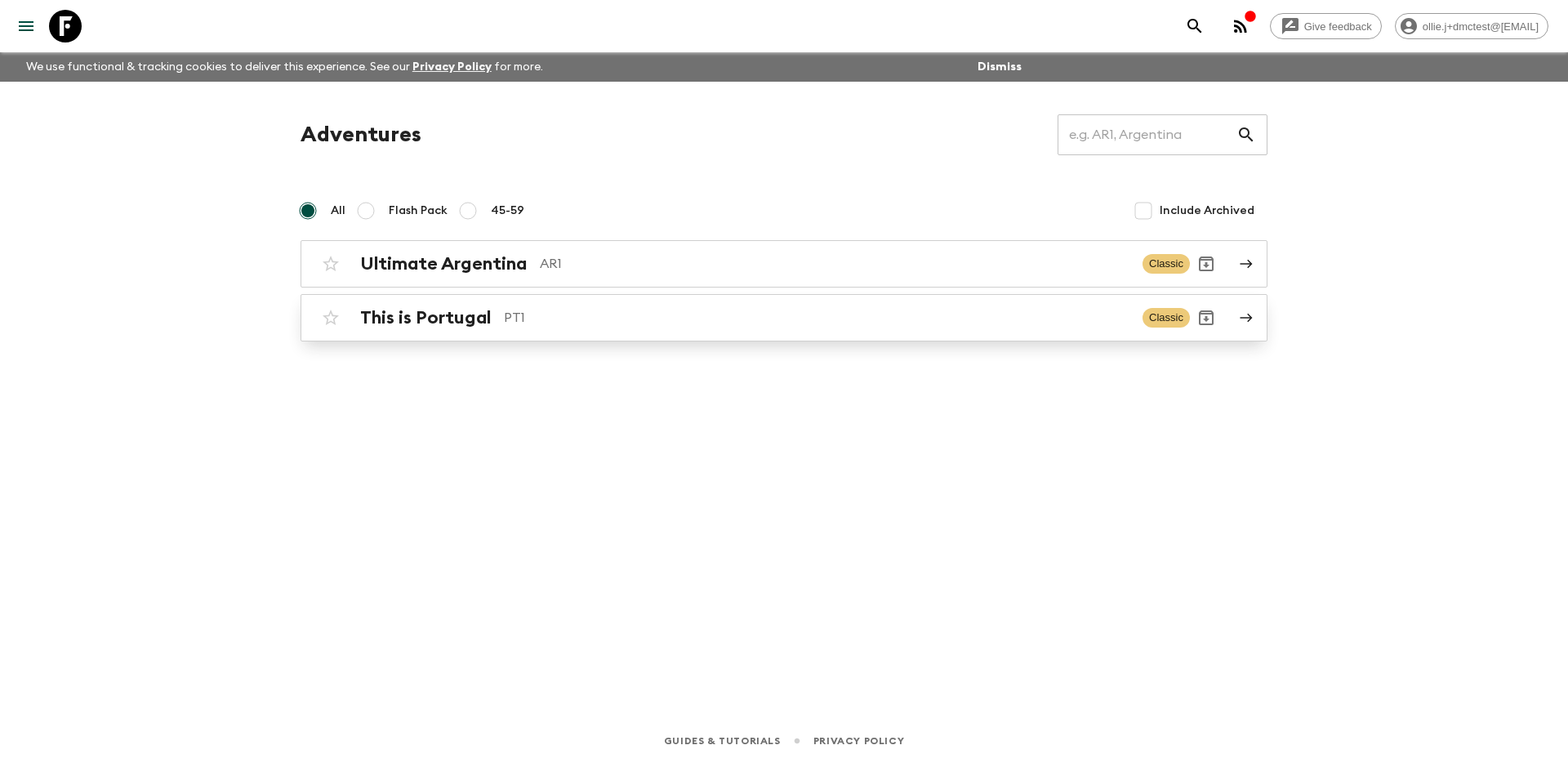 click on "PT1" at bounding box center [817, 318] 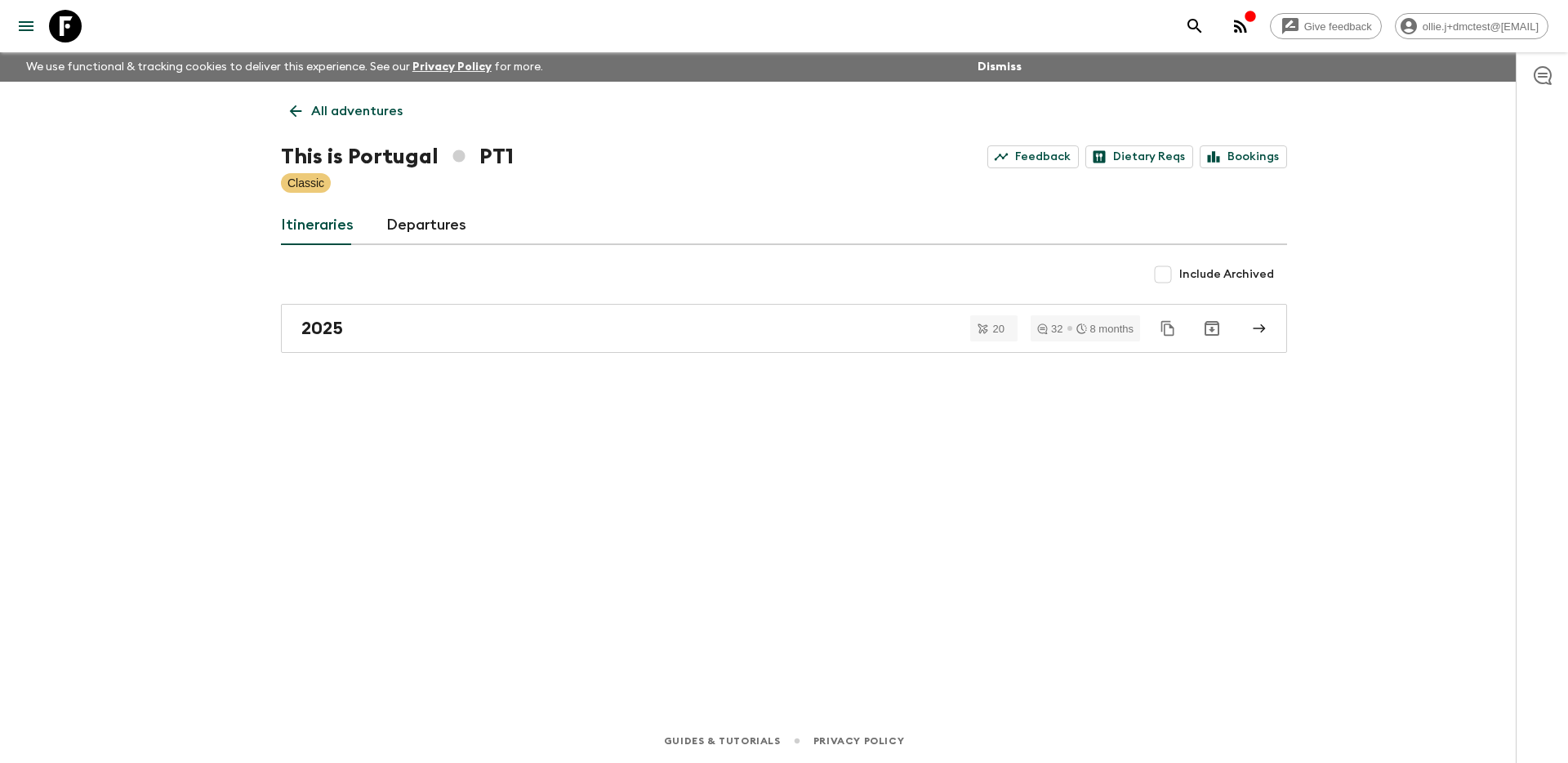 click 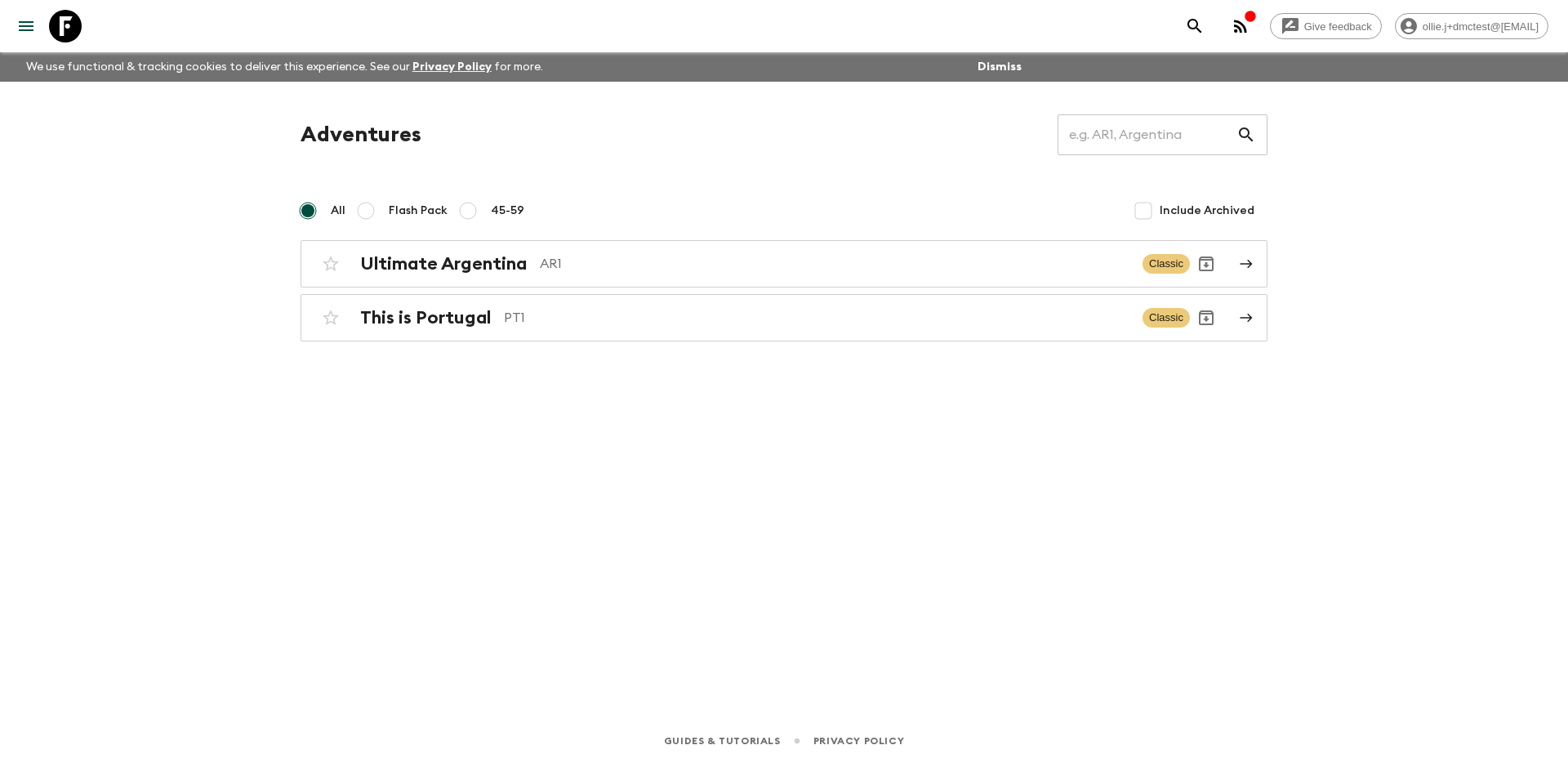click on "Adventures ​ All Flash Pack 45-59 Include Archived Argentina [COUNTRY] AR1 Classic This is Portugal [COUNTRY] PT1 Classic" at bounding box center [784, 377] 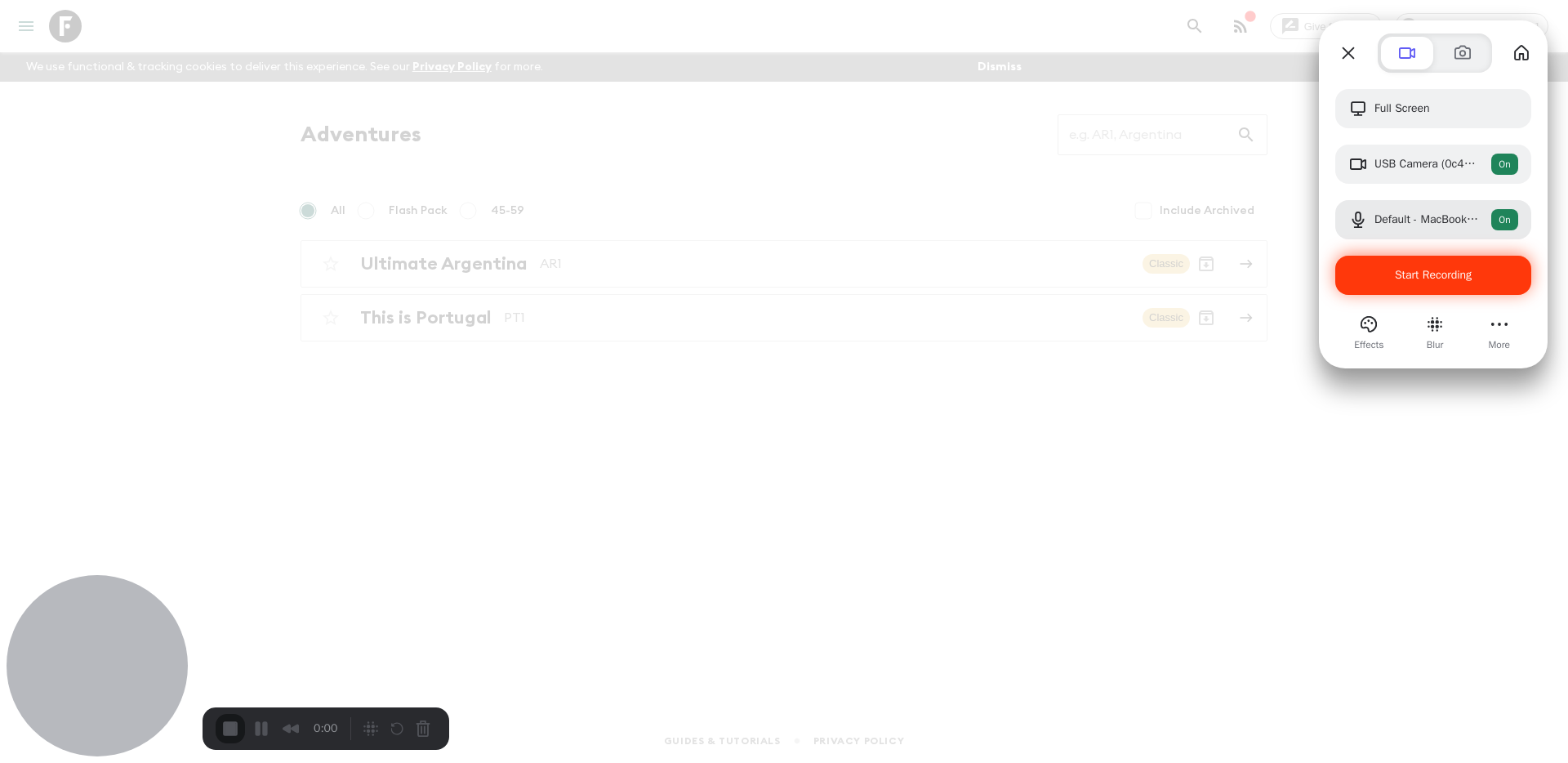 click on "Start Recording" at bounding box center (1433, 275) 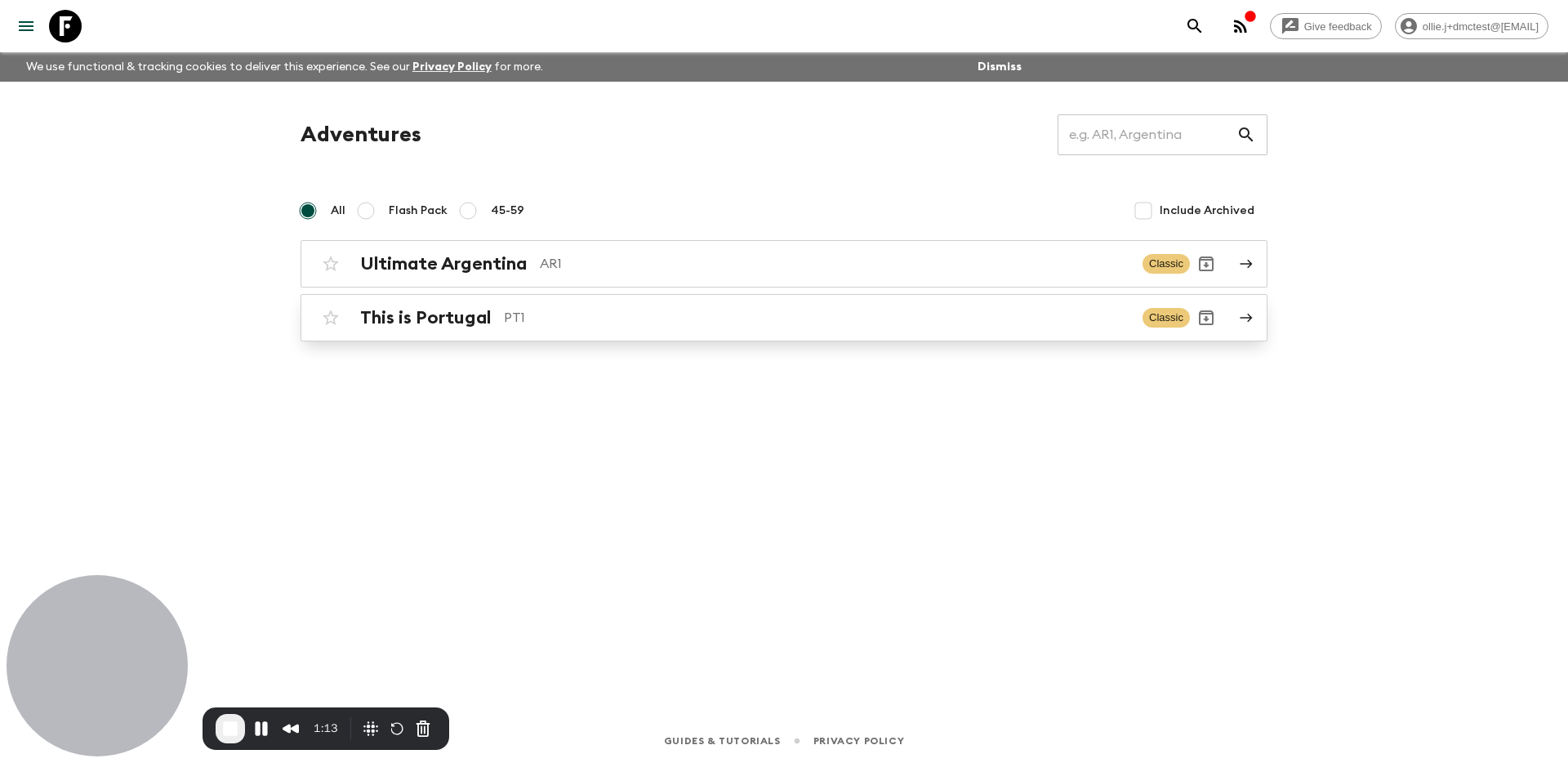 click on "PT1" at bounding box center [817, 318] 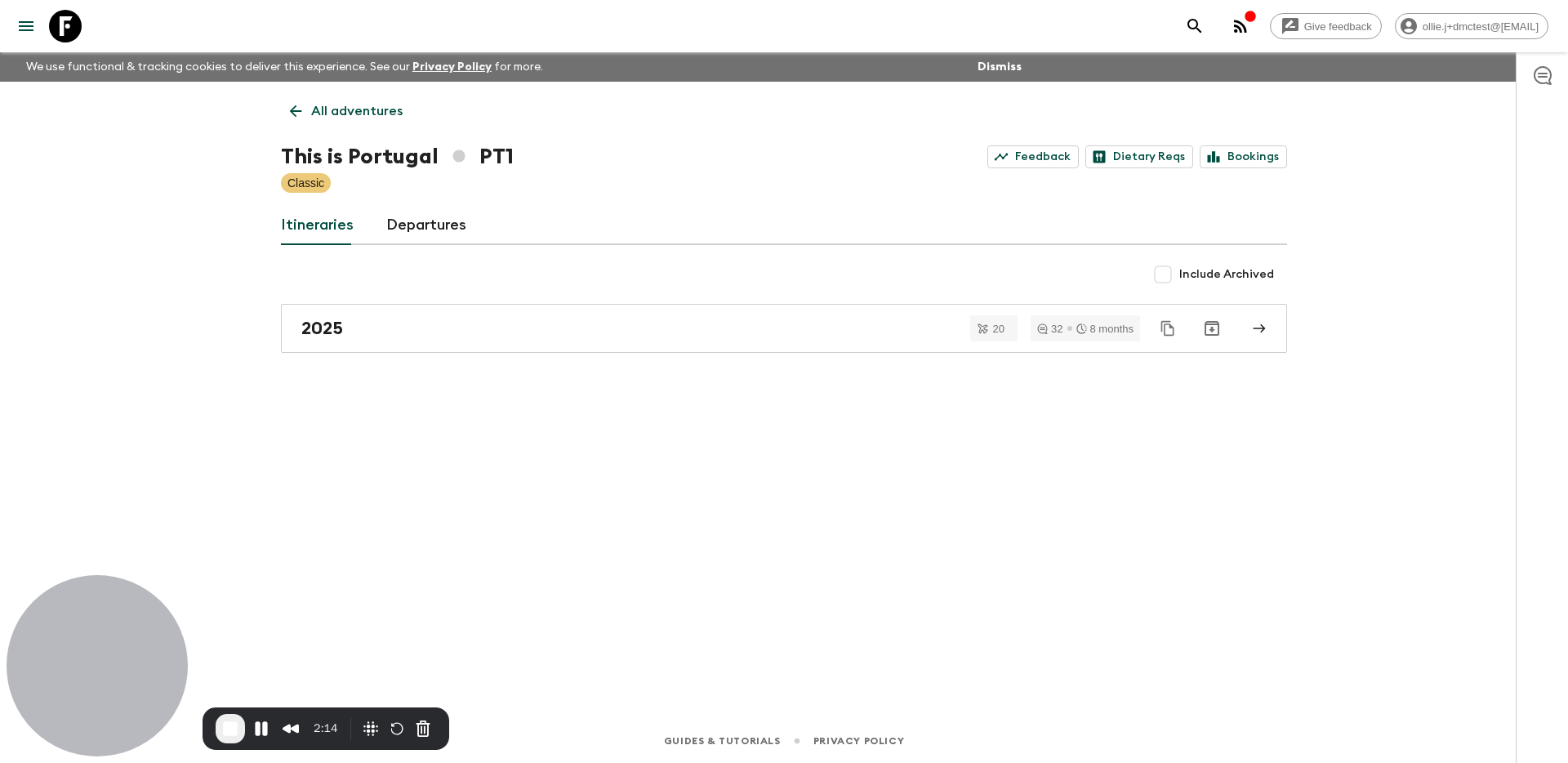 click 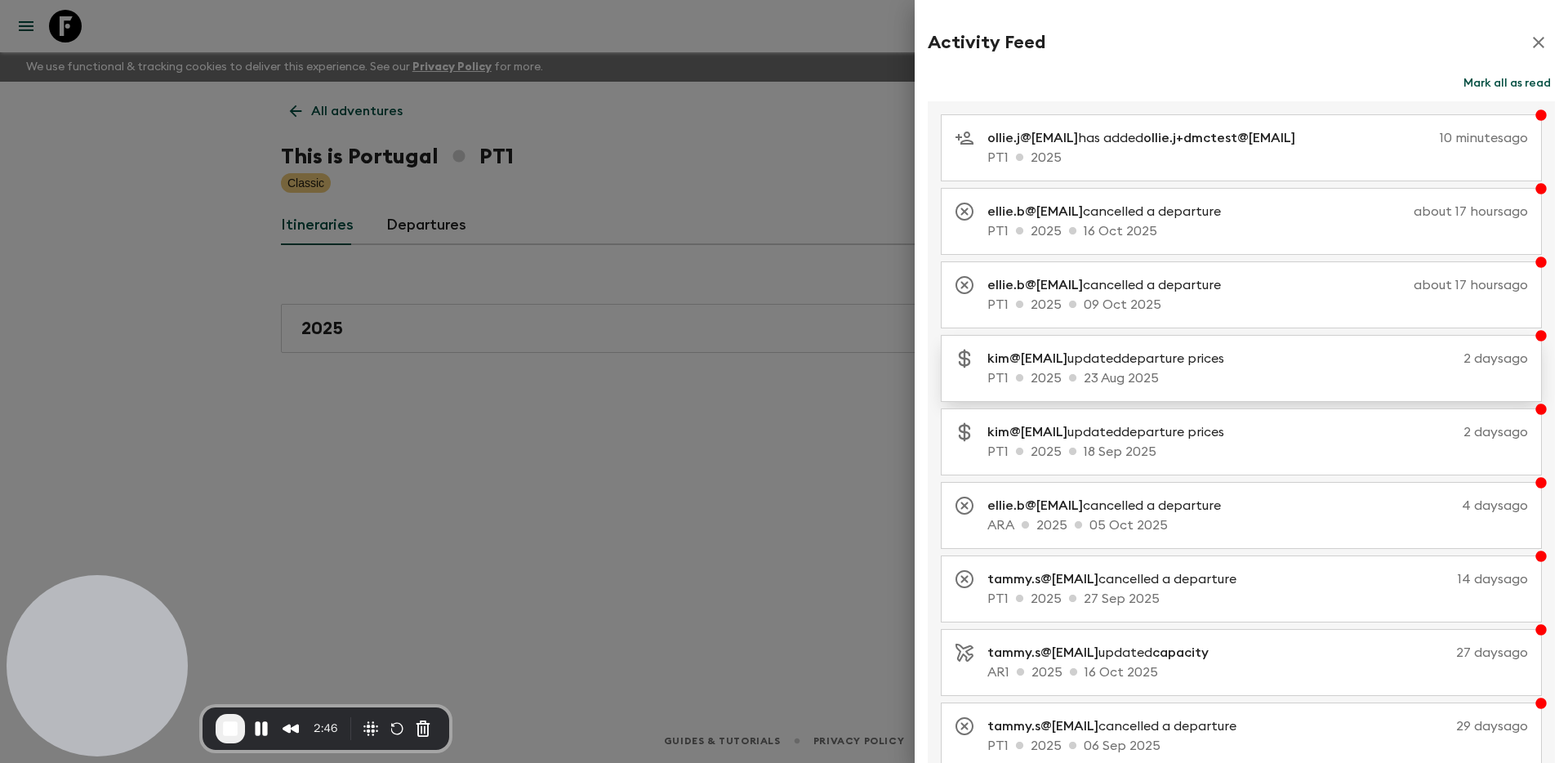 click on "PT1 2025 23 Aug 2025" at bounding box center (1258, 378) 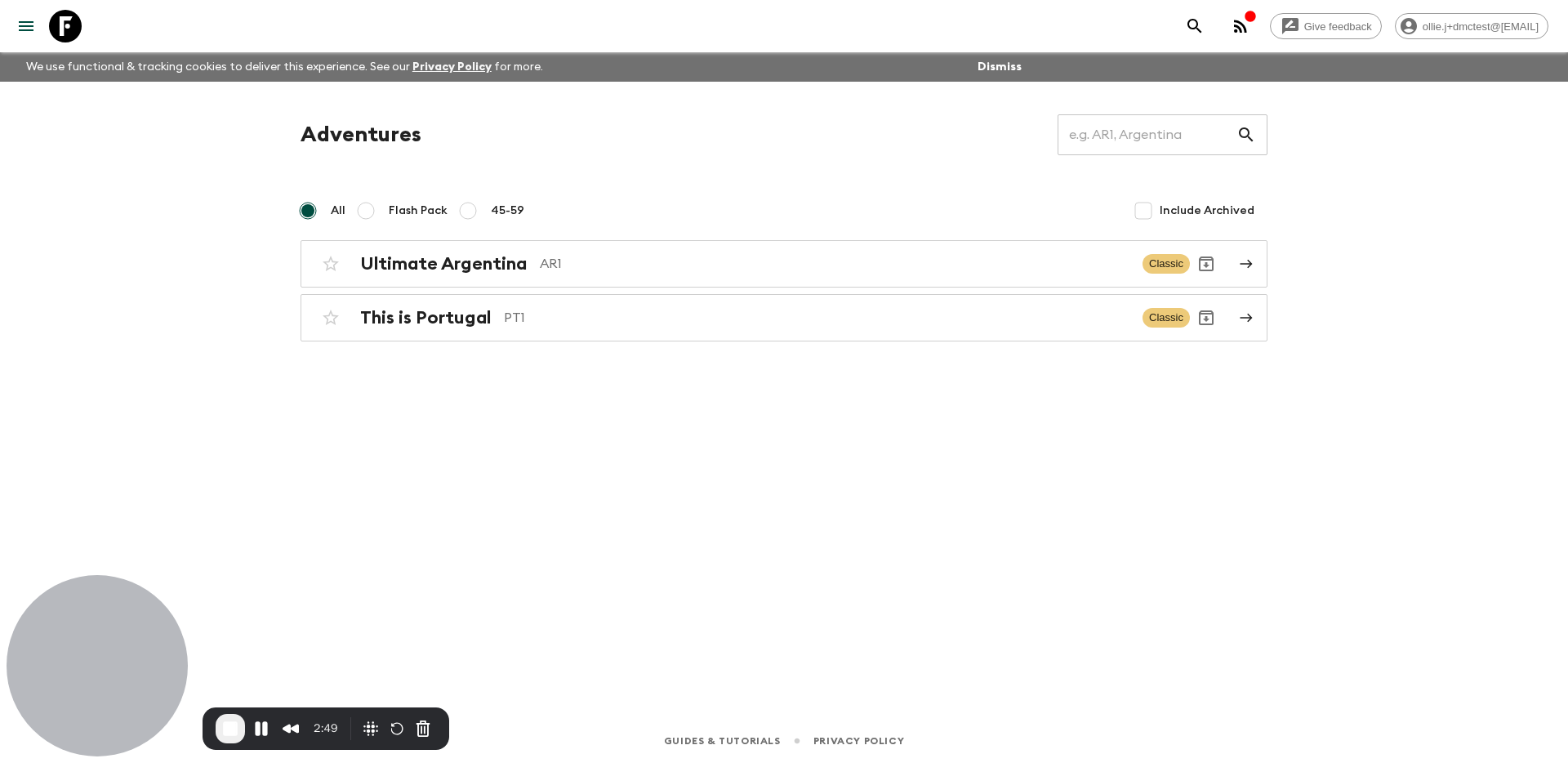 click 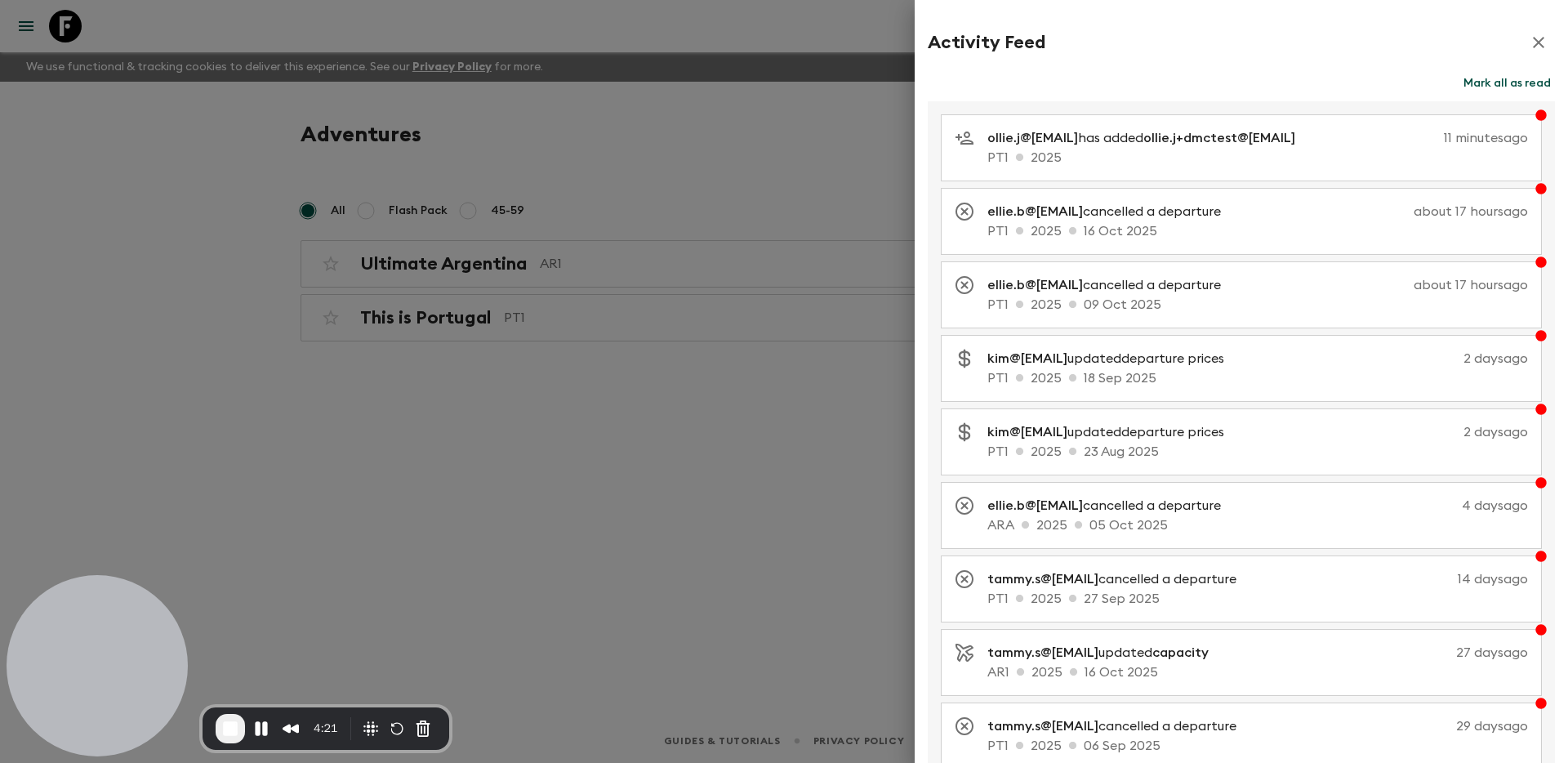 click at bounding box center [230, 729] 